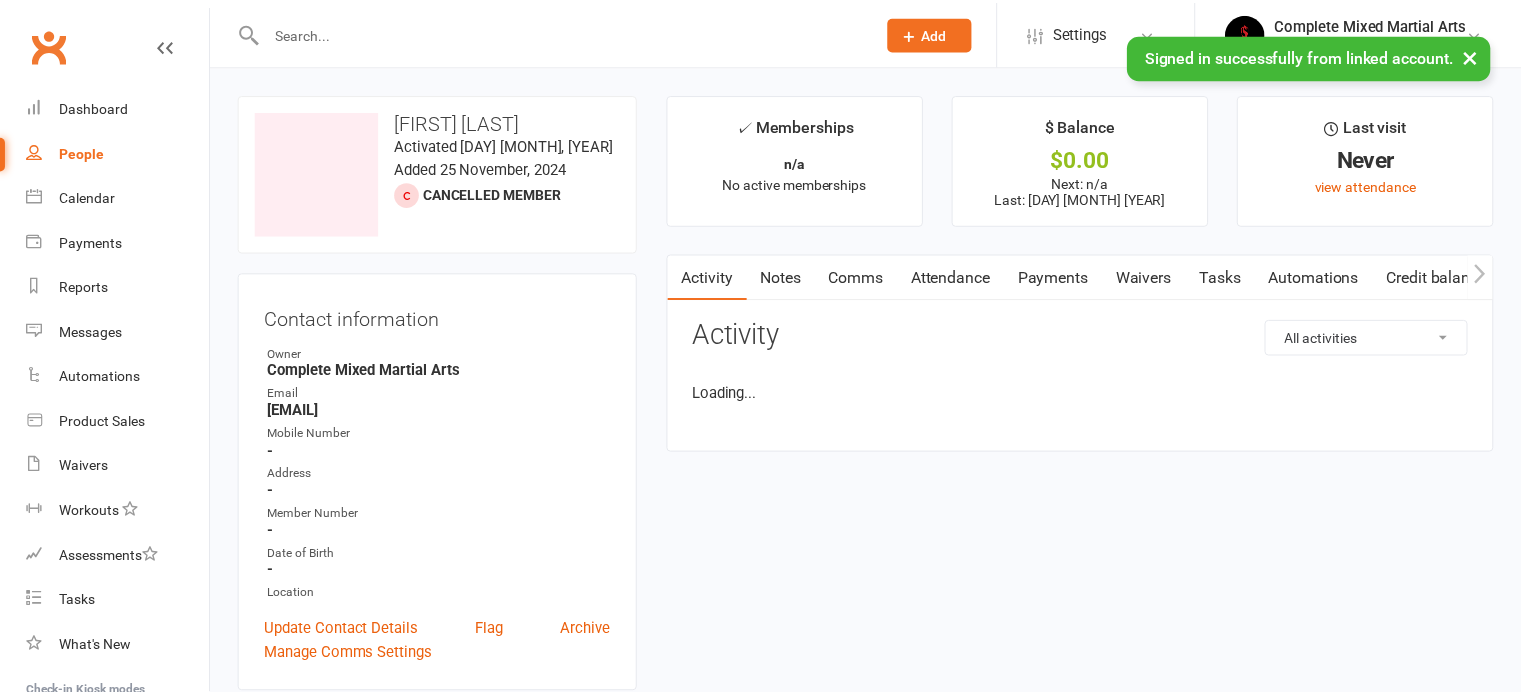 scroll, scrollTop: 0, scrollLeft: 0, axis: both 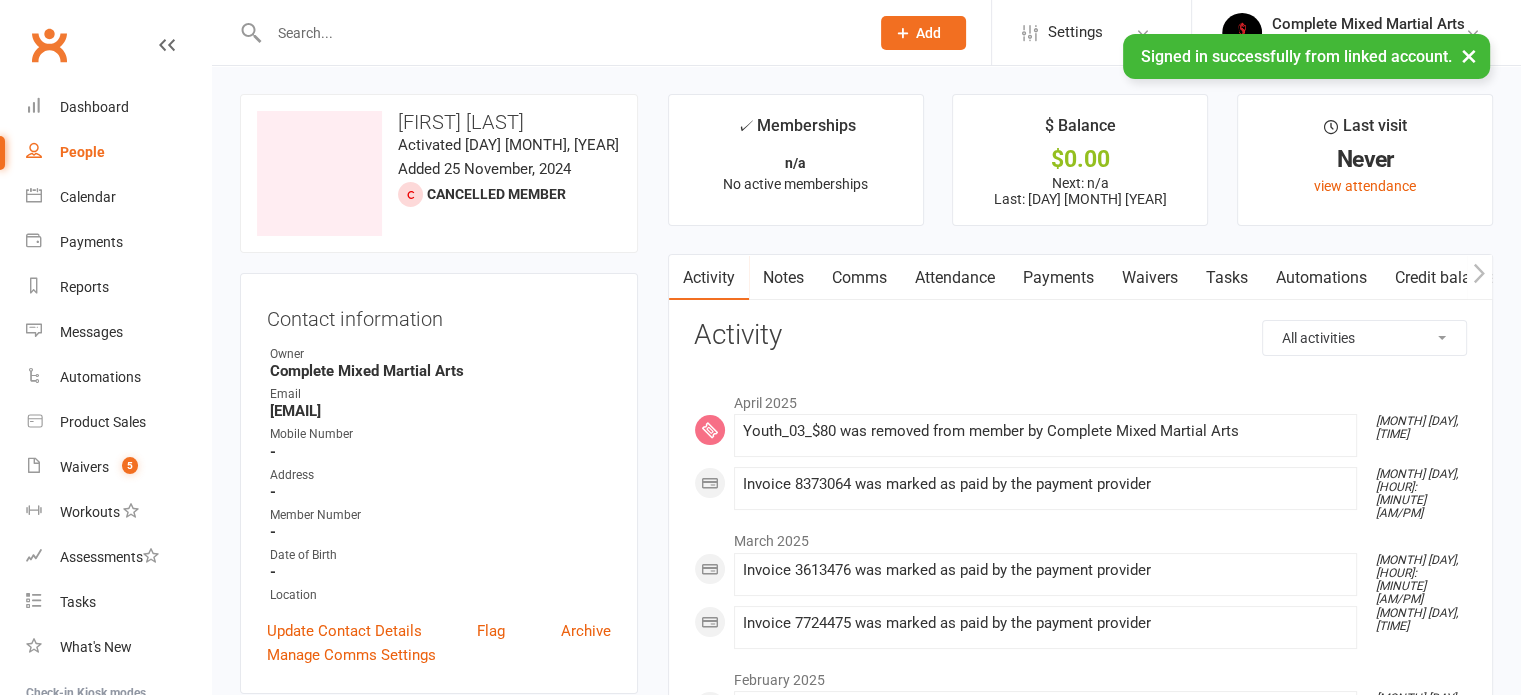 click at bounding box center [547, 32] 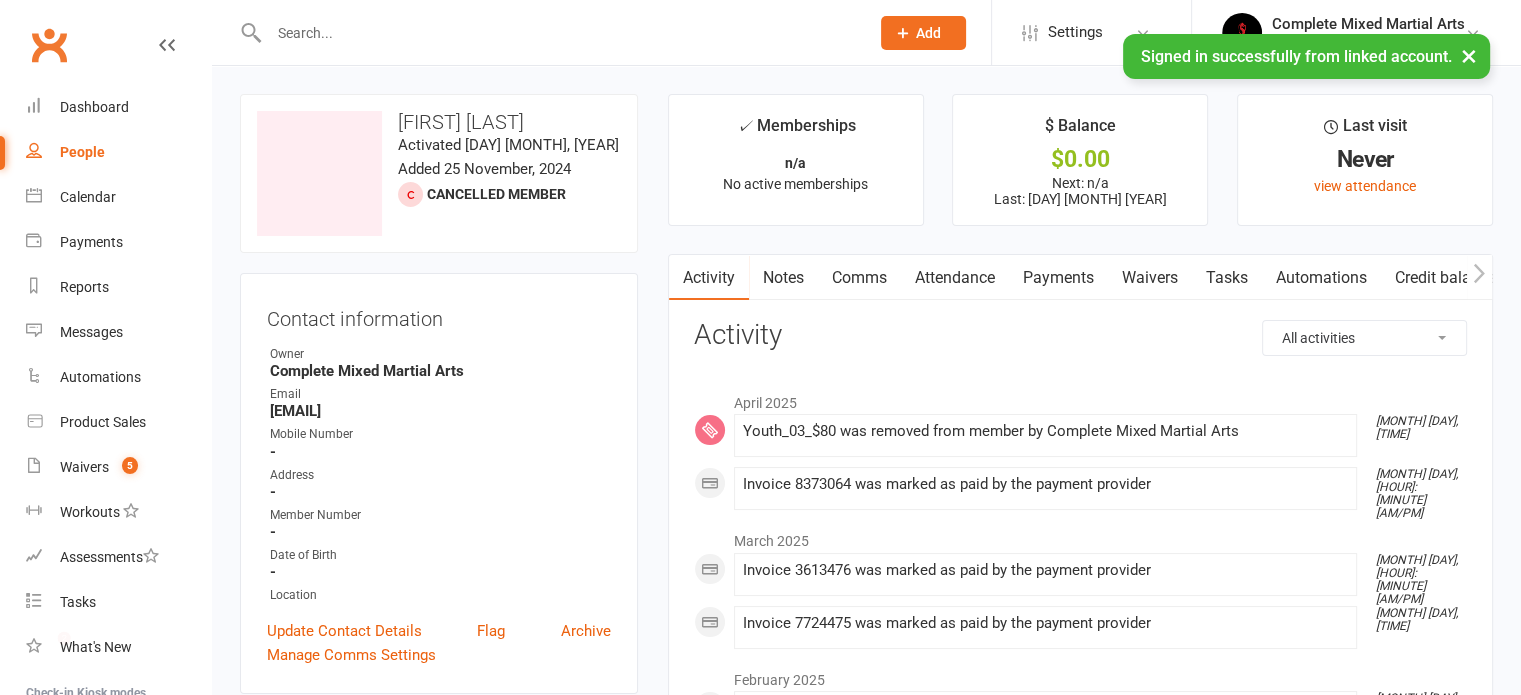 click at bounding box center [559, 33] 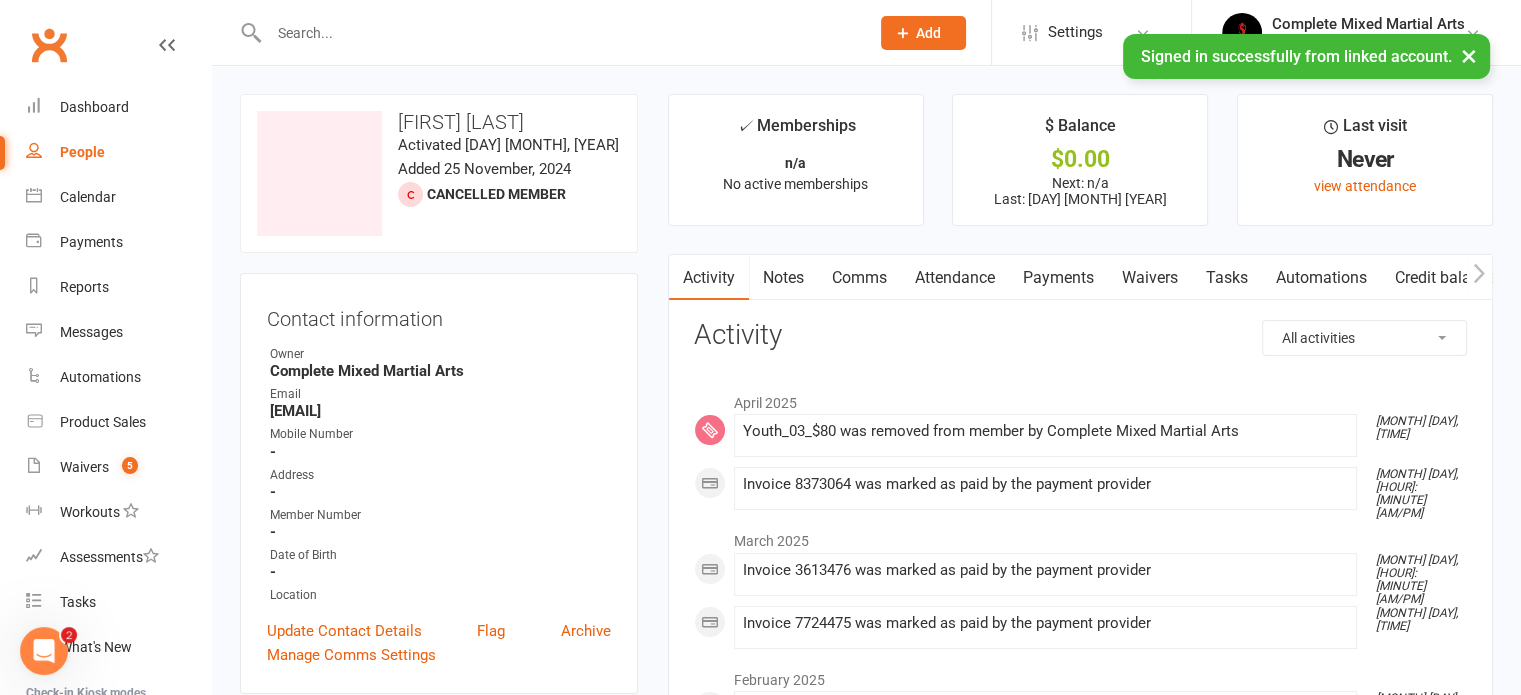 scroll, scrollTop: 0, scrollLeft: 0, axis: both 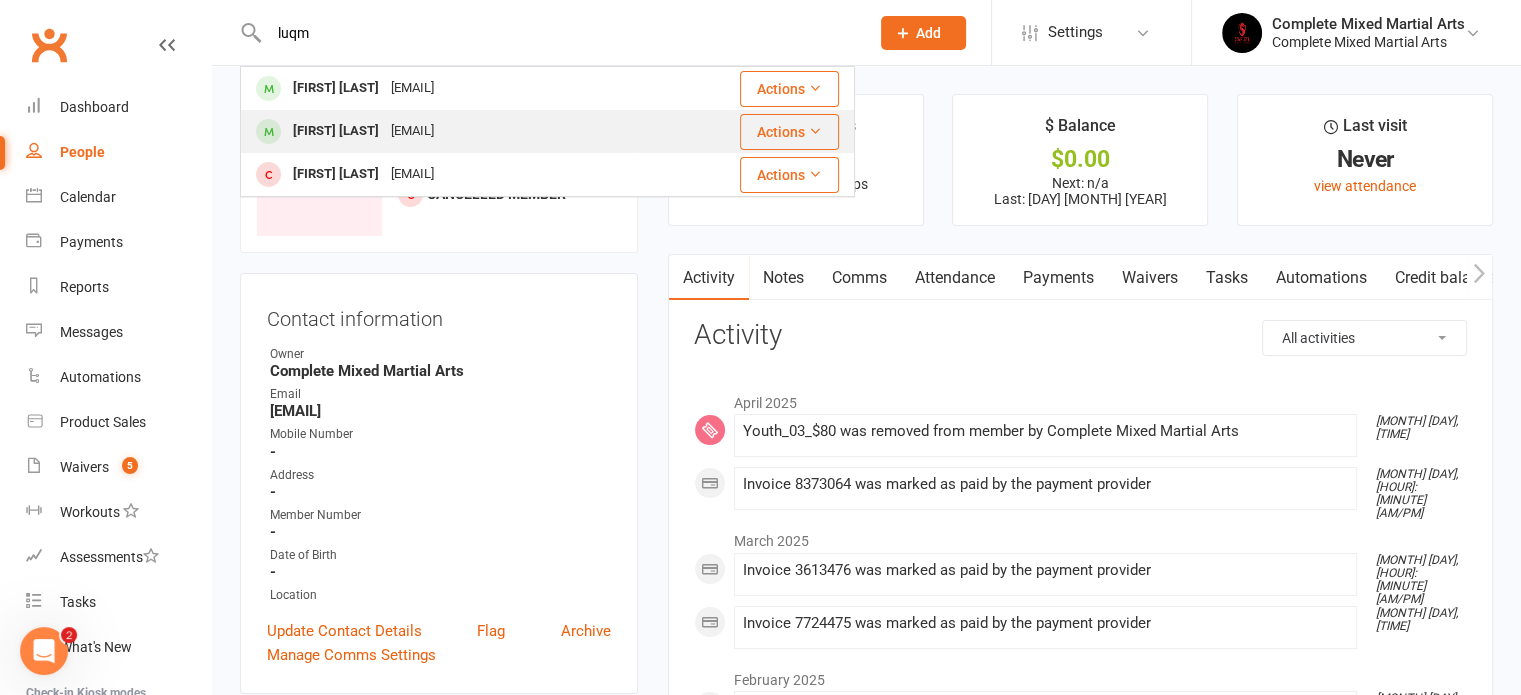 type on "luqm" 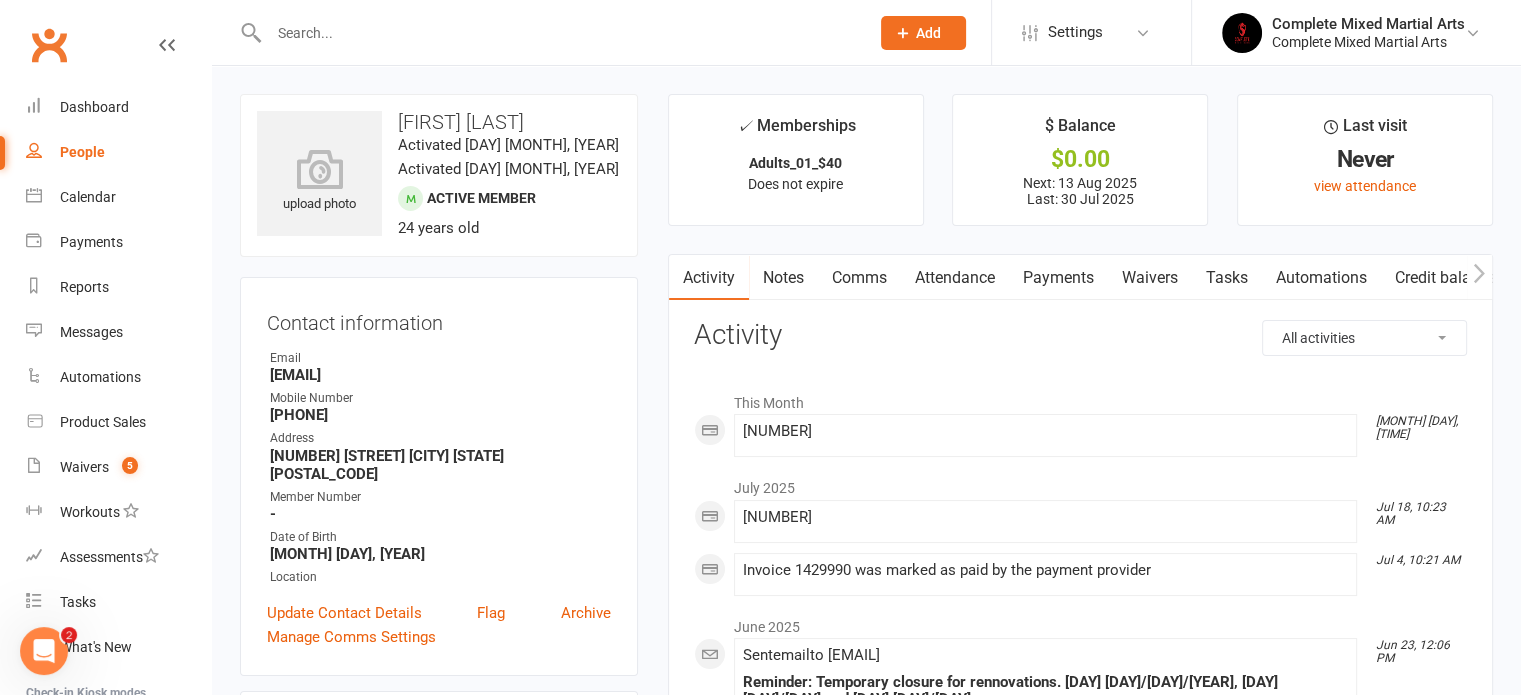 click on "Payments" at bounding box center (1058, 278) 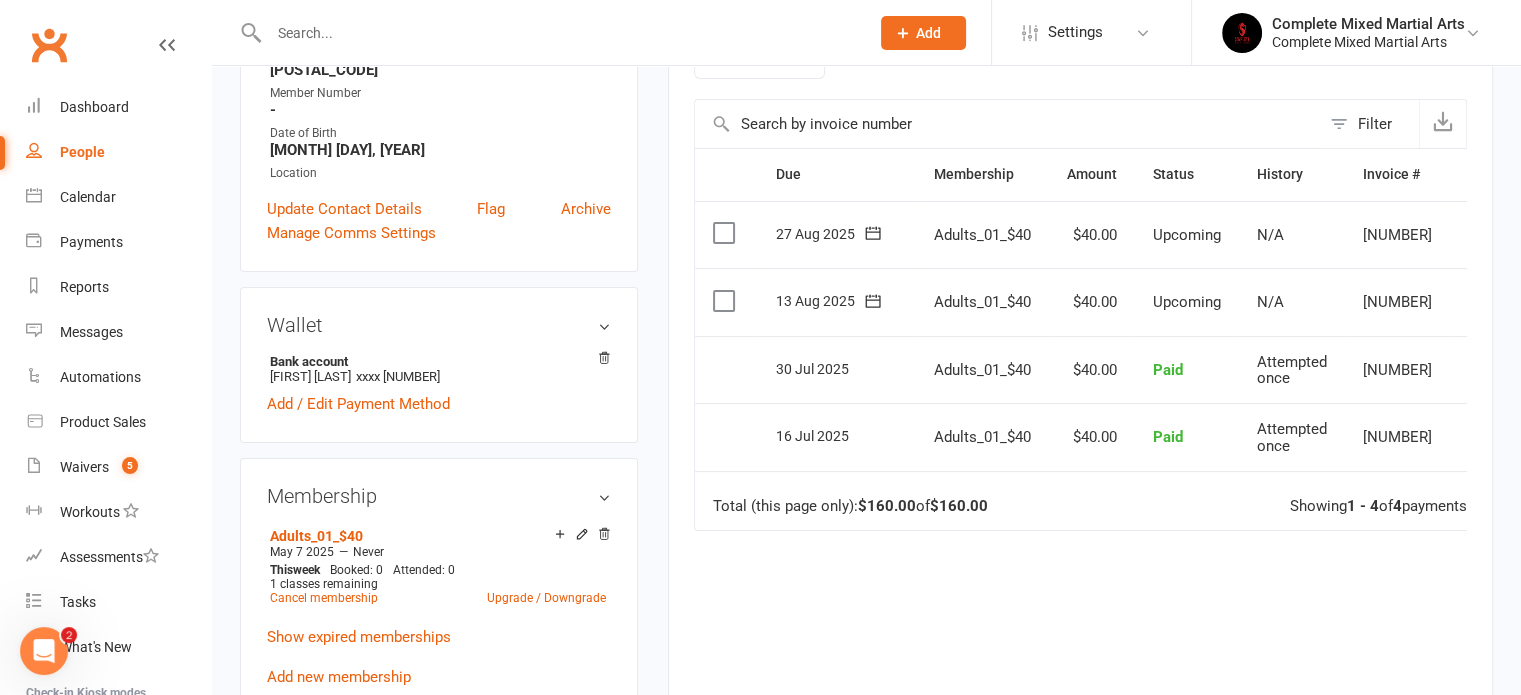 scroll, scrollTop: 391, scrollLeft: 0, axis: vertical 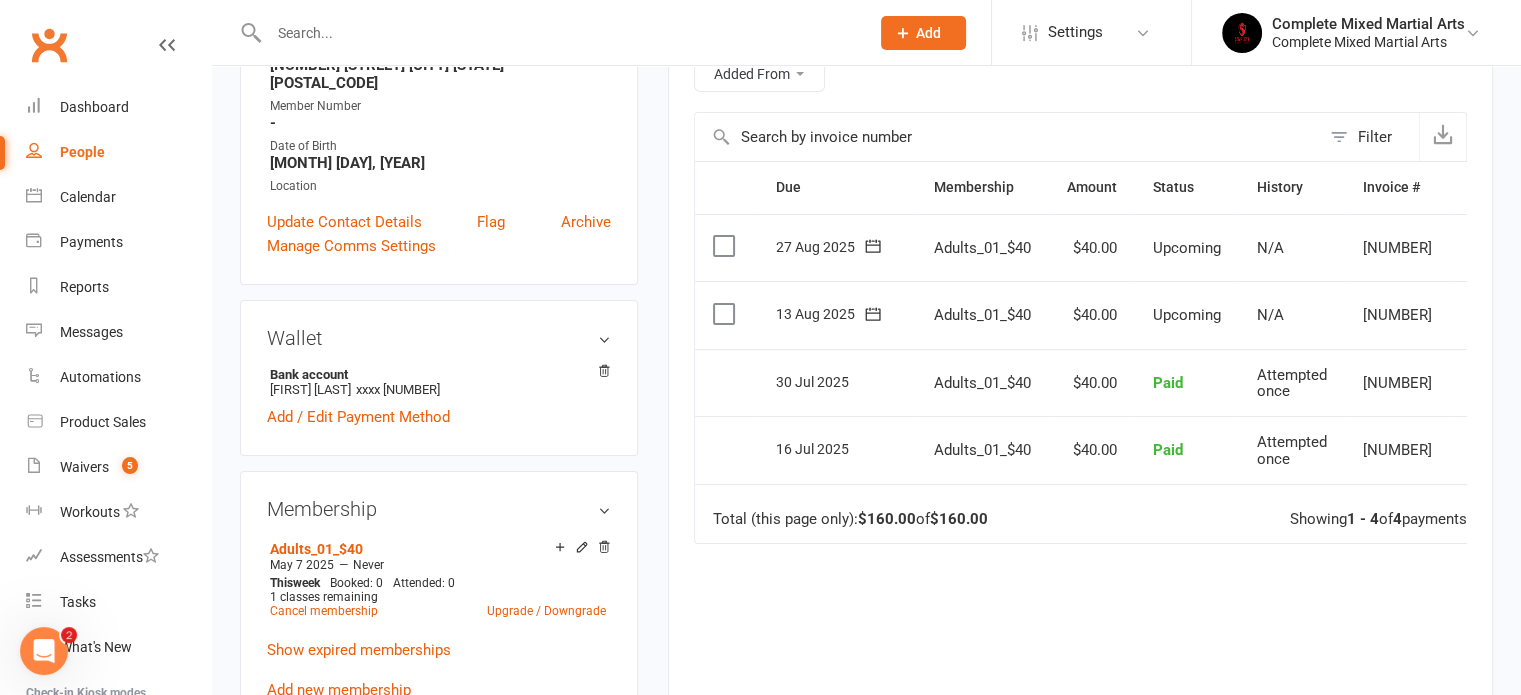 click at bounding box center (726, 314) 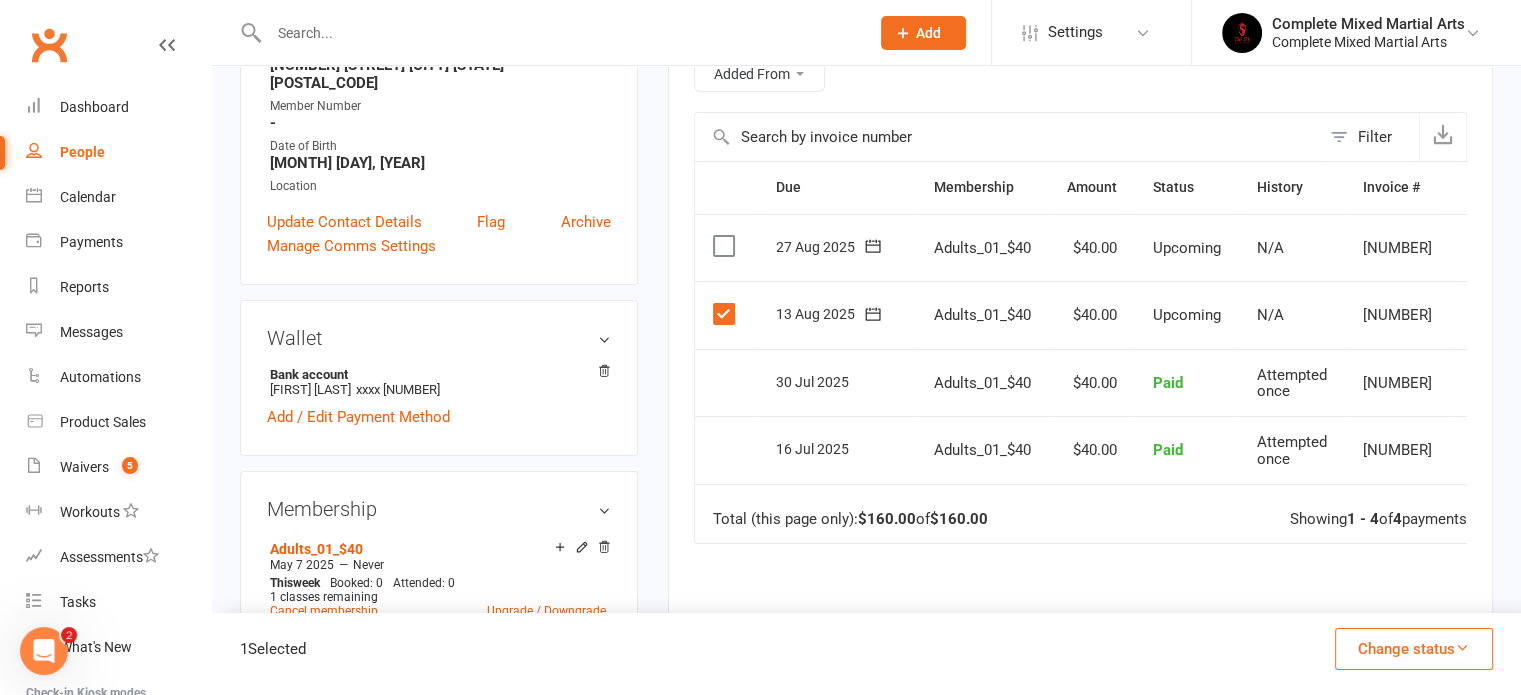 click at bounding box center [726, 246] 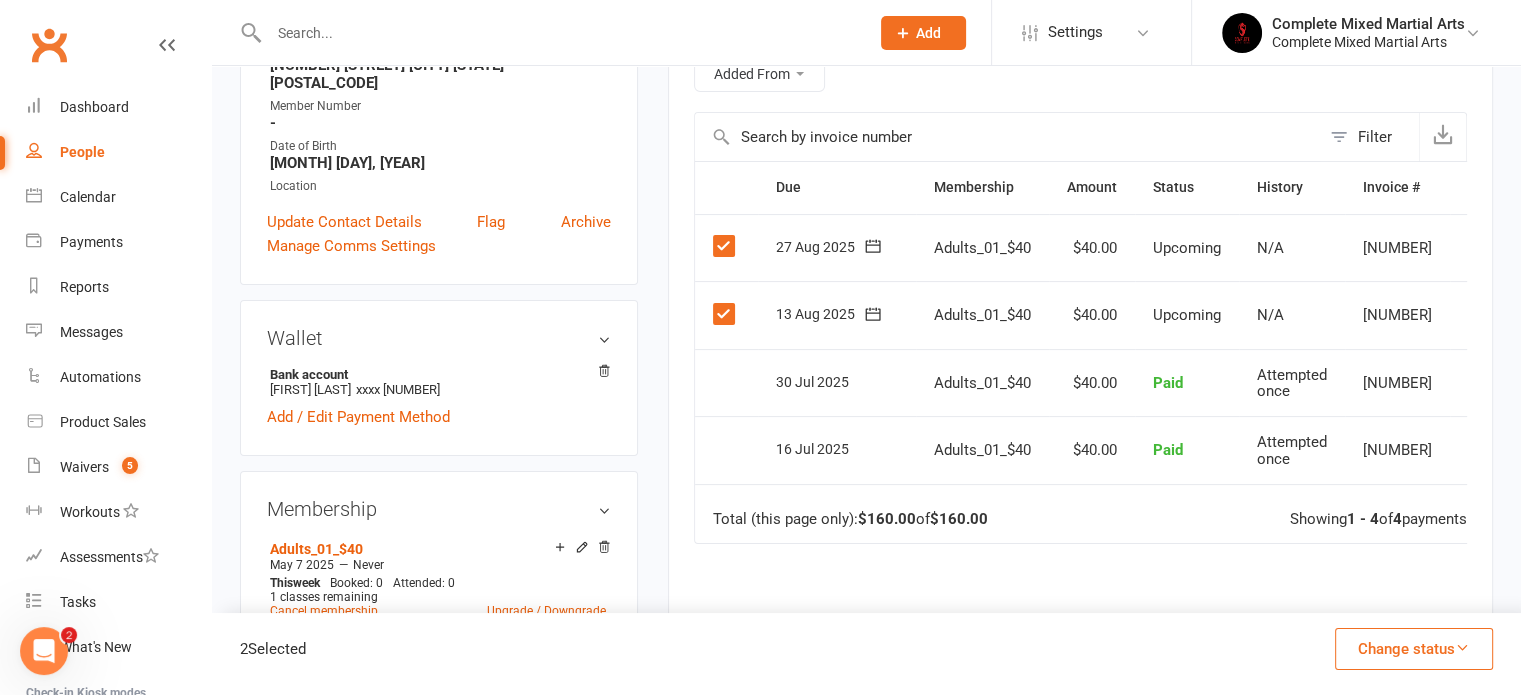 click on "Change status" at bounding box center [1414, 649] 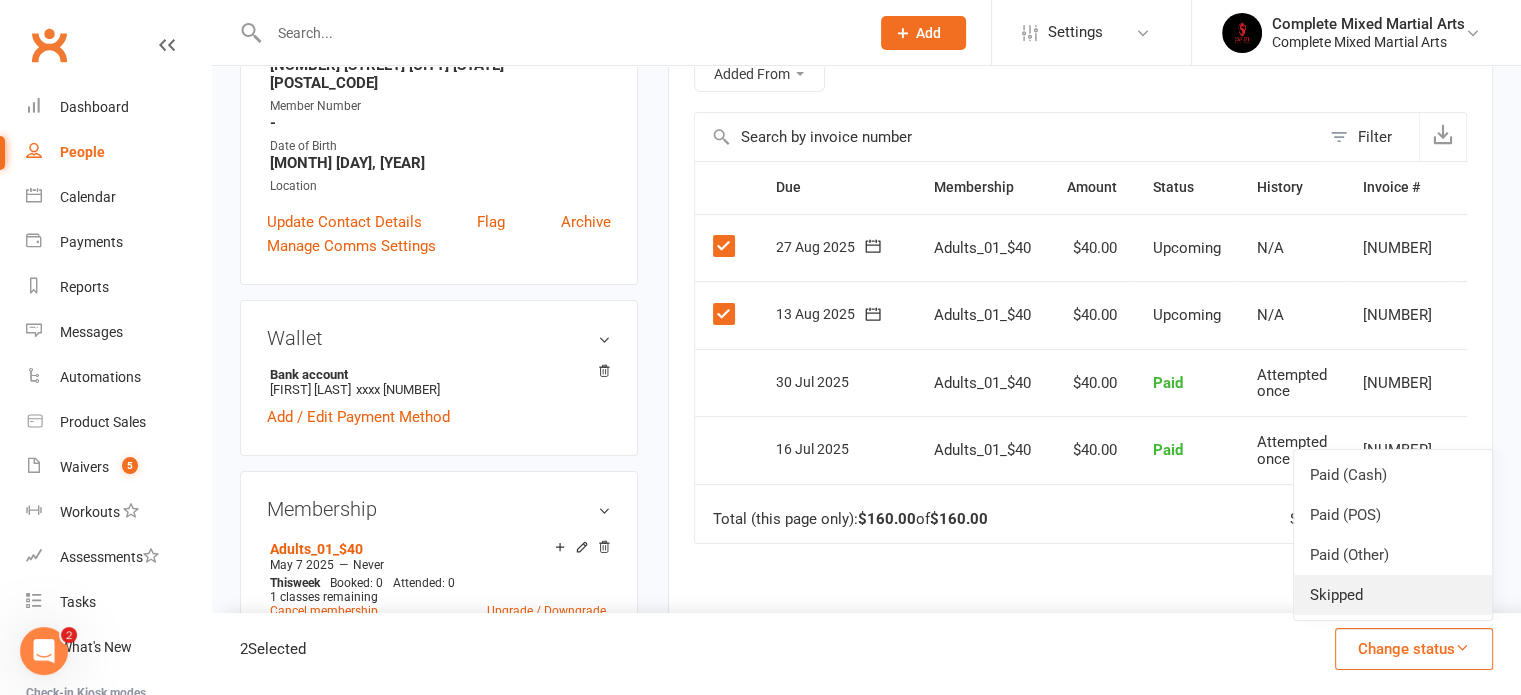 click on "Skipped" at bounding box center [1393, 595] 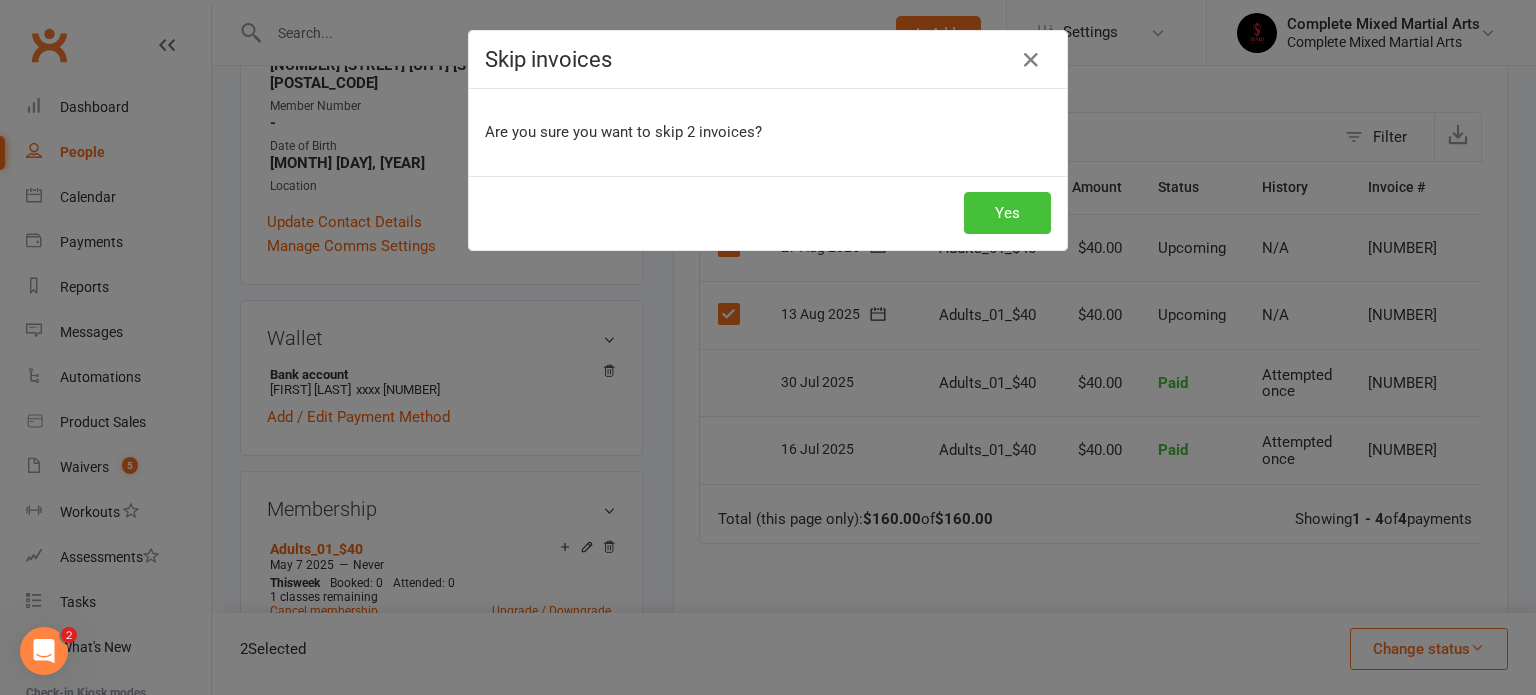 click on "Yes" at bounding box center [1007, 213] 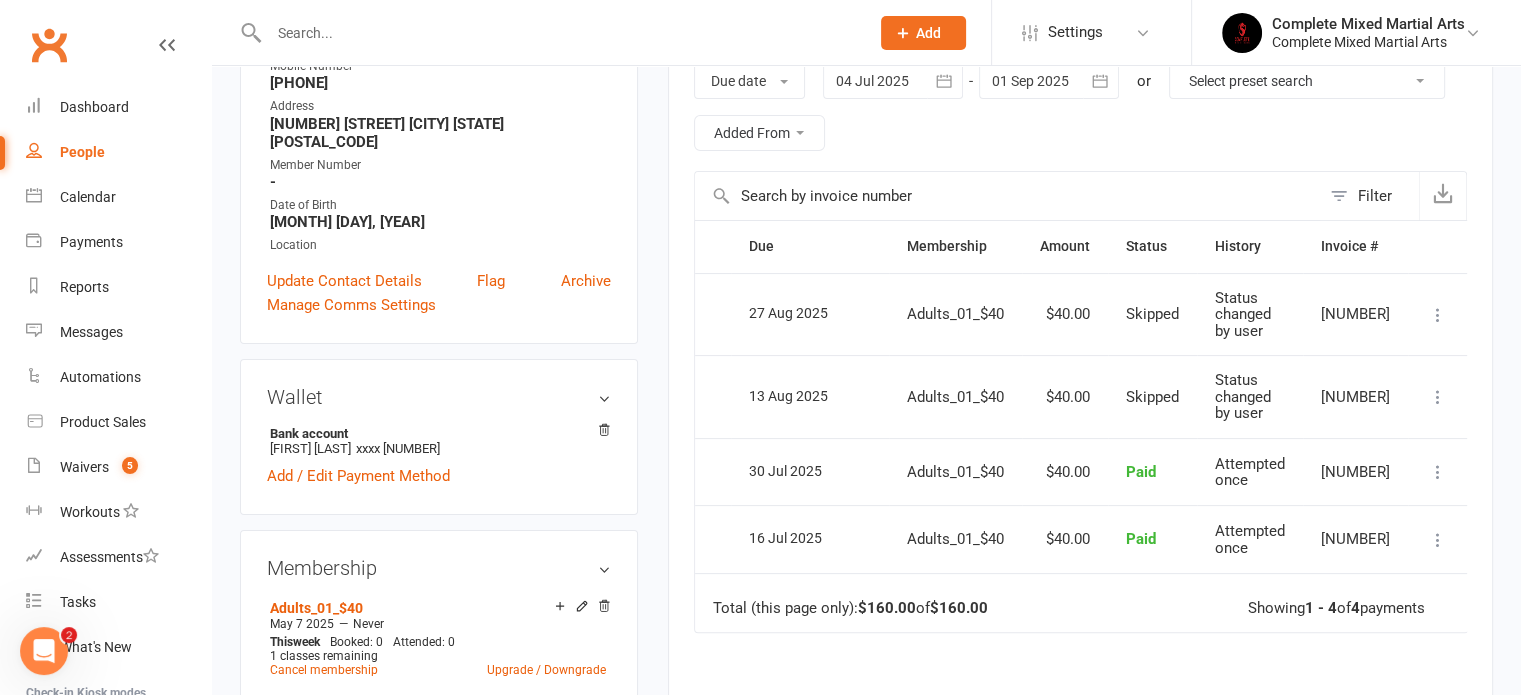 scroll, scrollTop: 328, scrollLeft: 0, axis: vertical 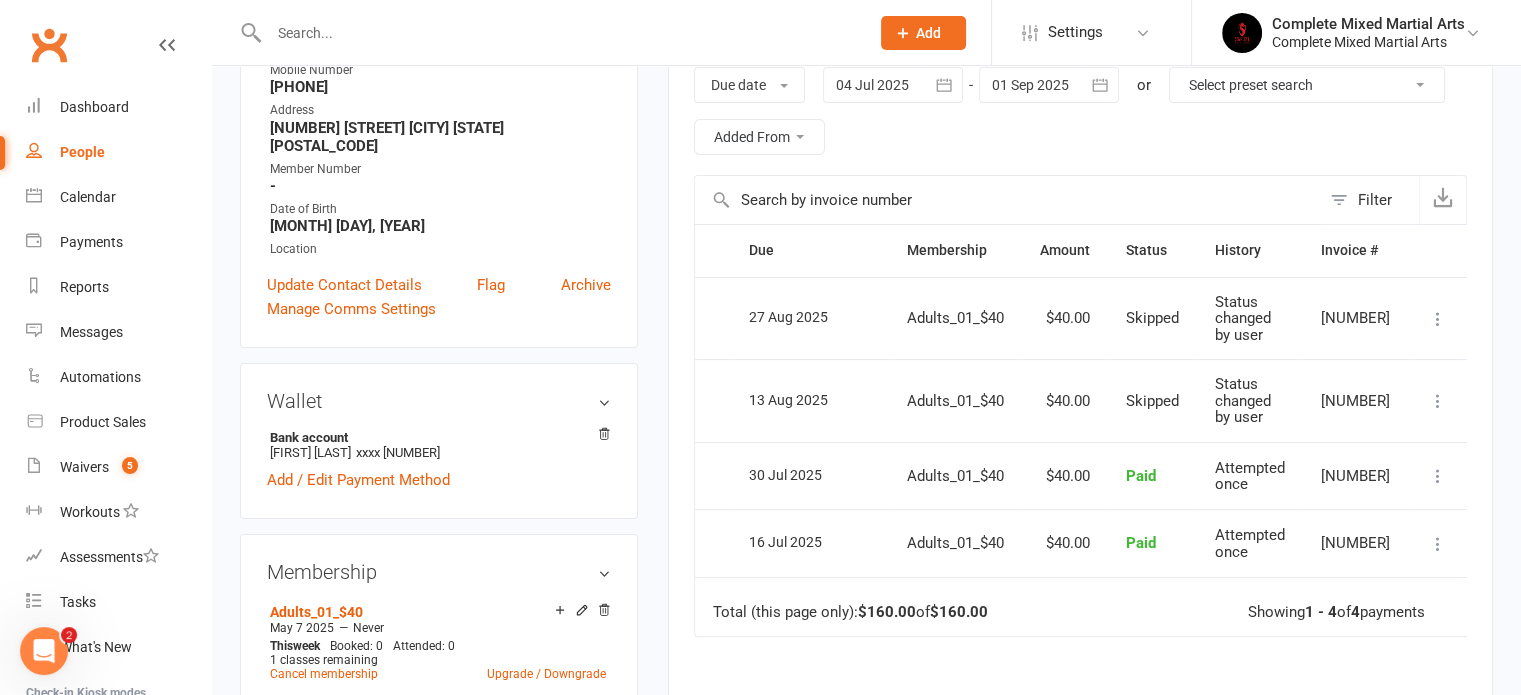 click at bounding box center (1049, 85) 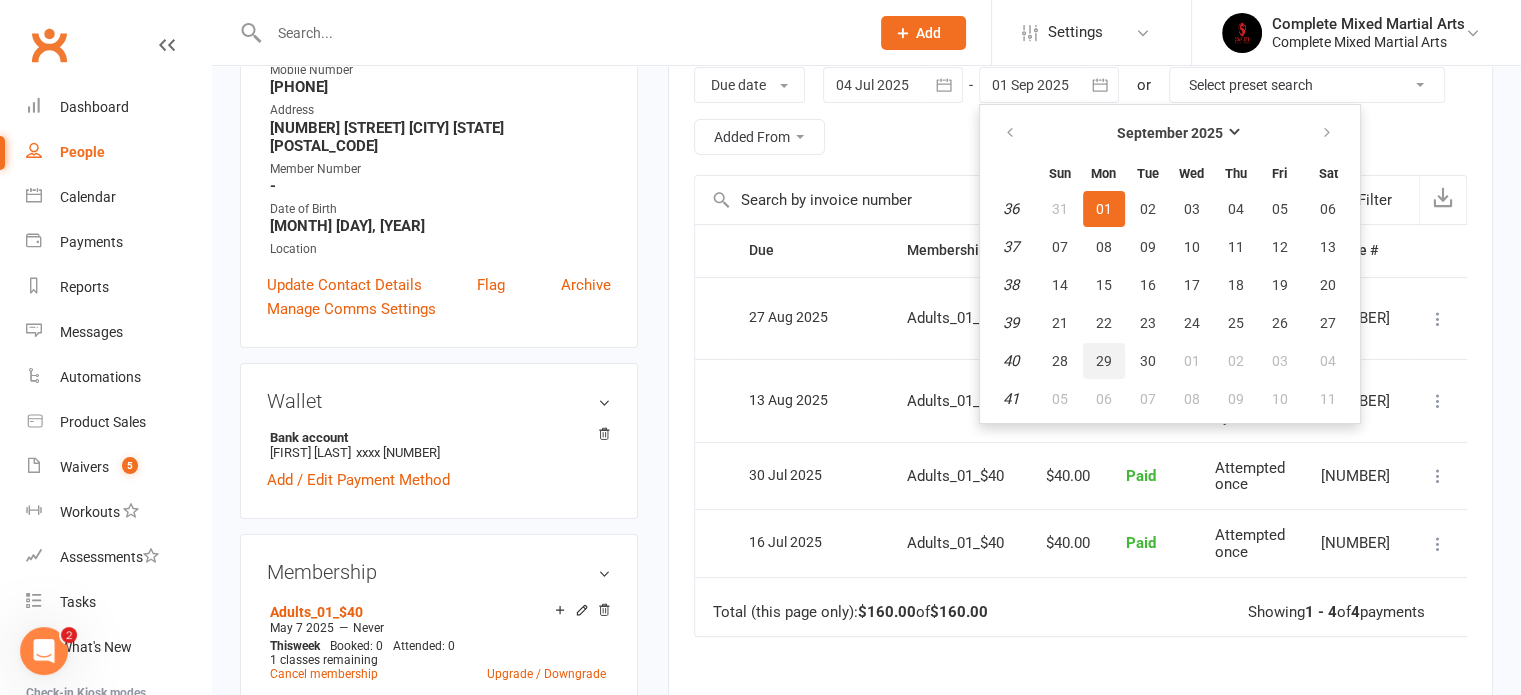 click on "29" at bounding box center (1104, 361) 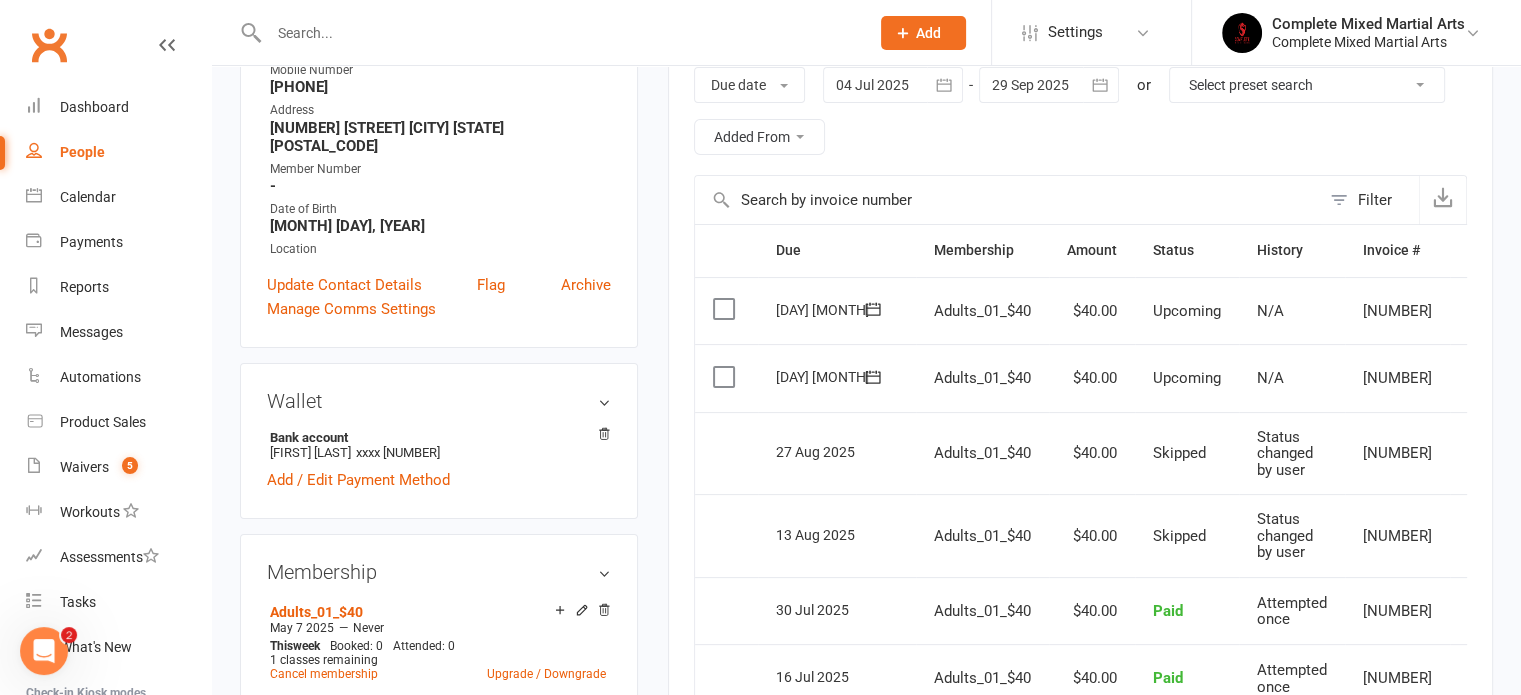 click at bounding box center (547, 32) 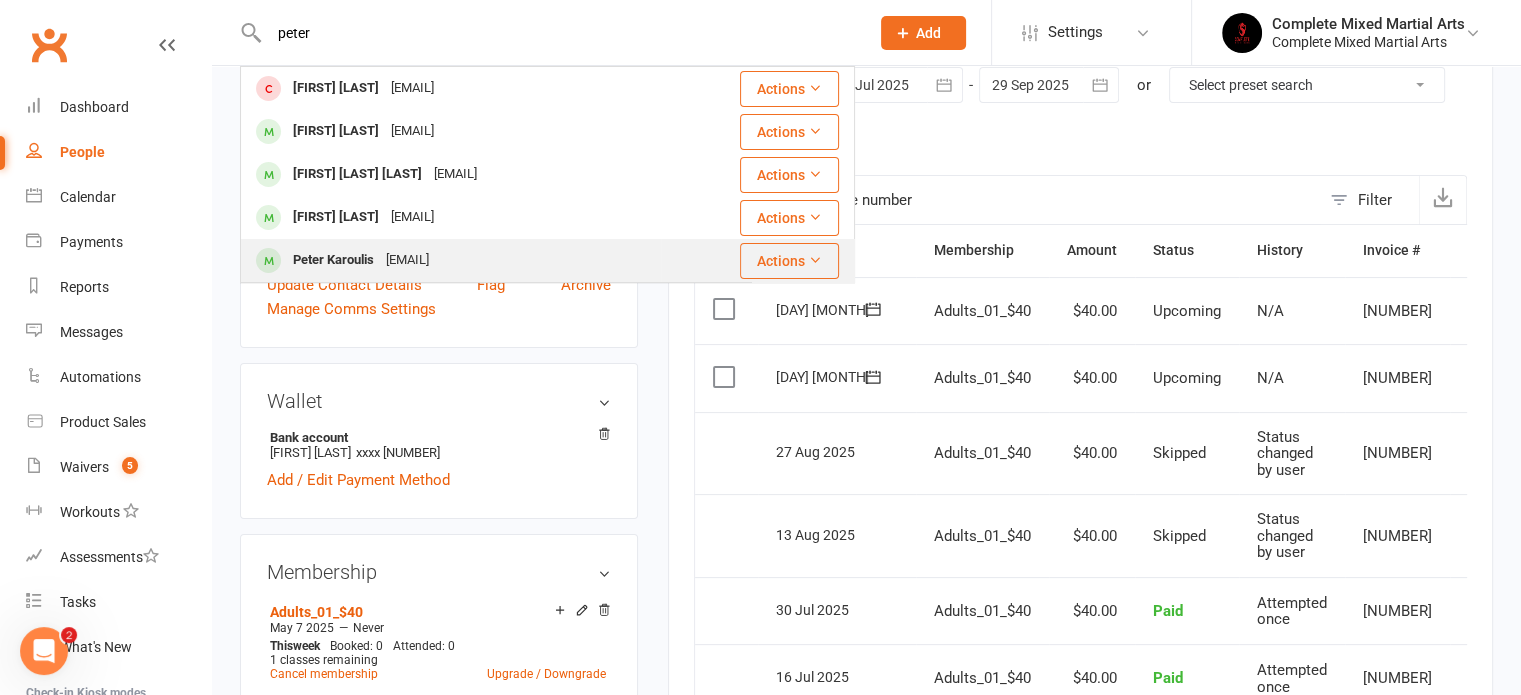 type on "peter" 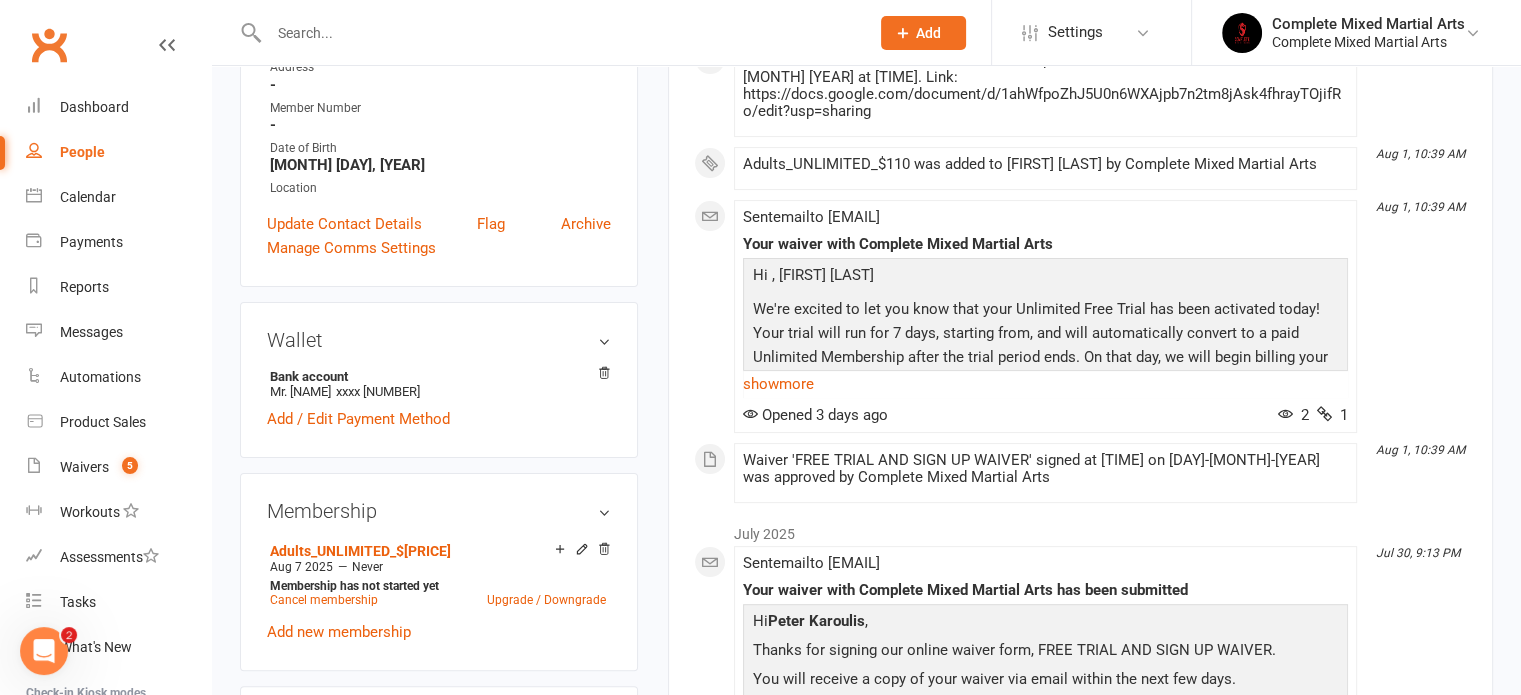 scroll, scrollTop: 372, scrollLeft: 0, axis: vertical 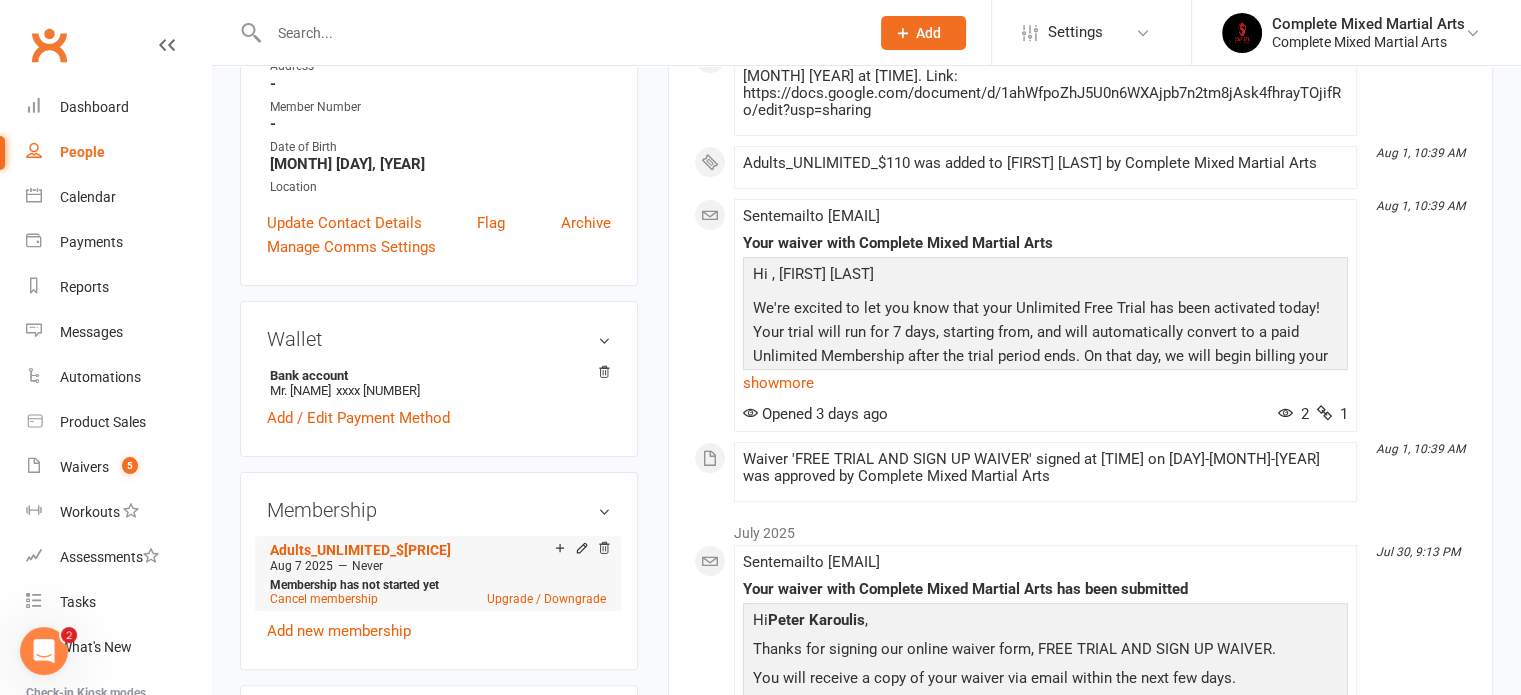click on "Add make-up class" at bounding box center (630, 549) 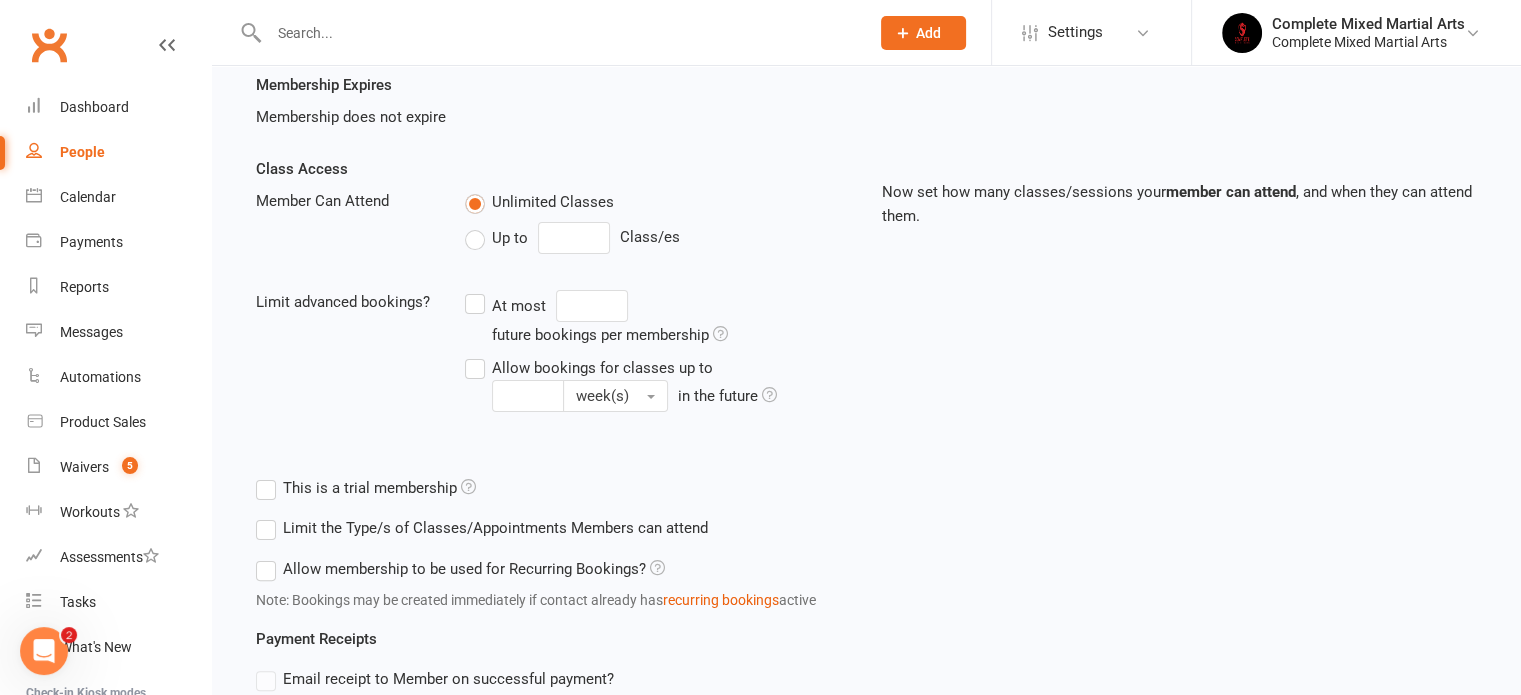 scroll, scrollTop: 0, scrollLeft: 0, axis: both 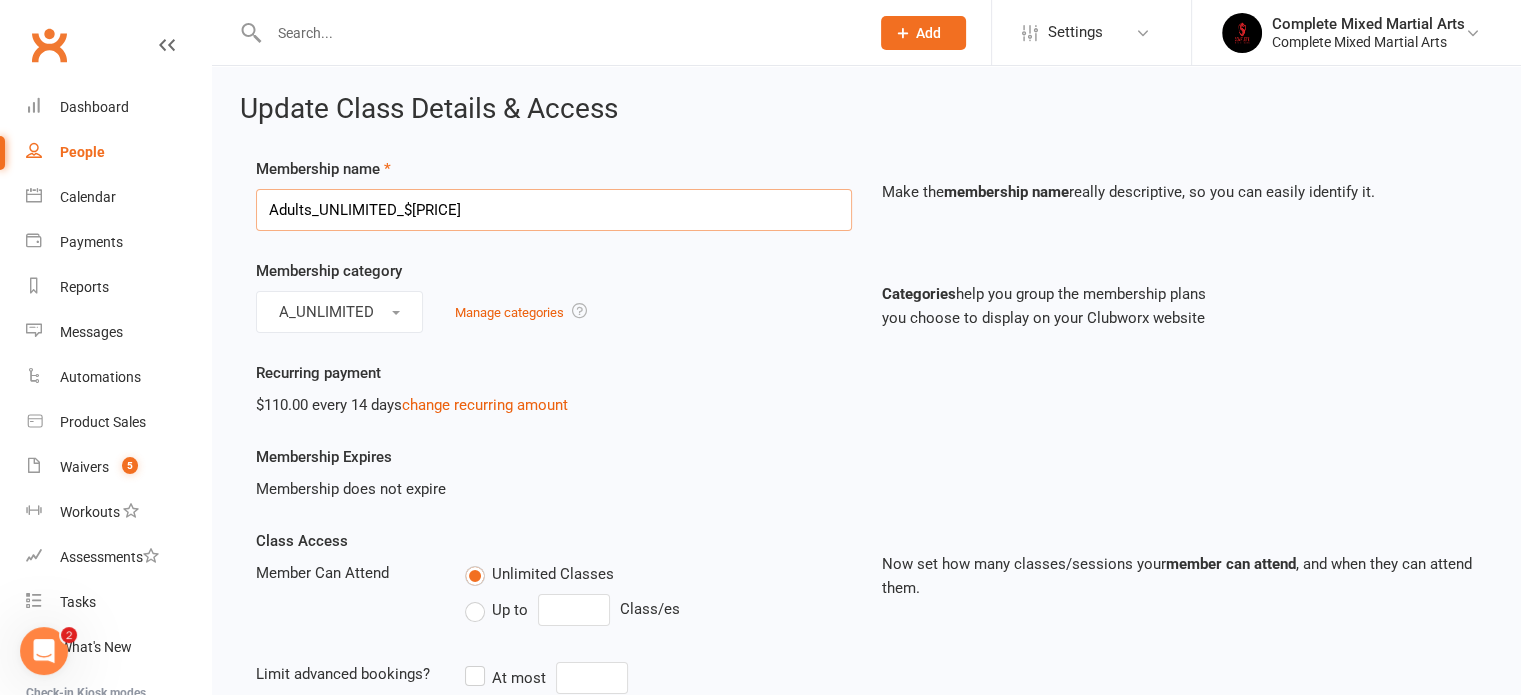 click on "Adults_UNLIMITED_$[PRICE]" at bounding box center (554, 210) 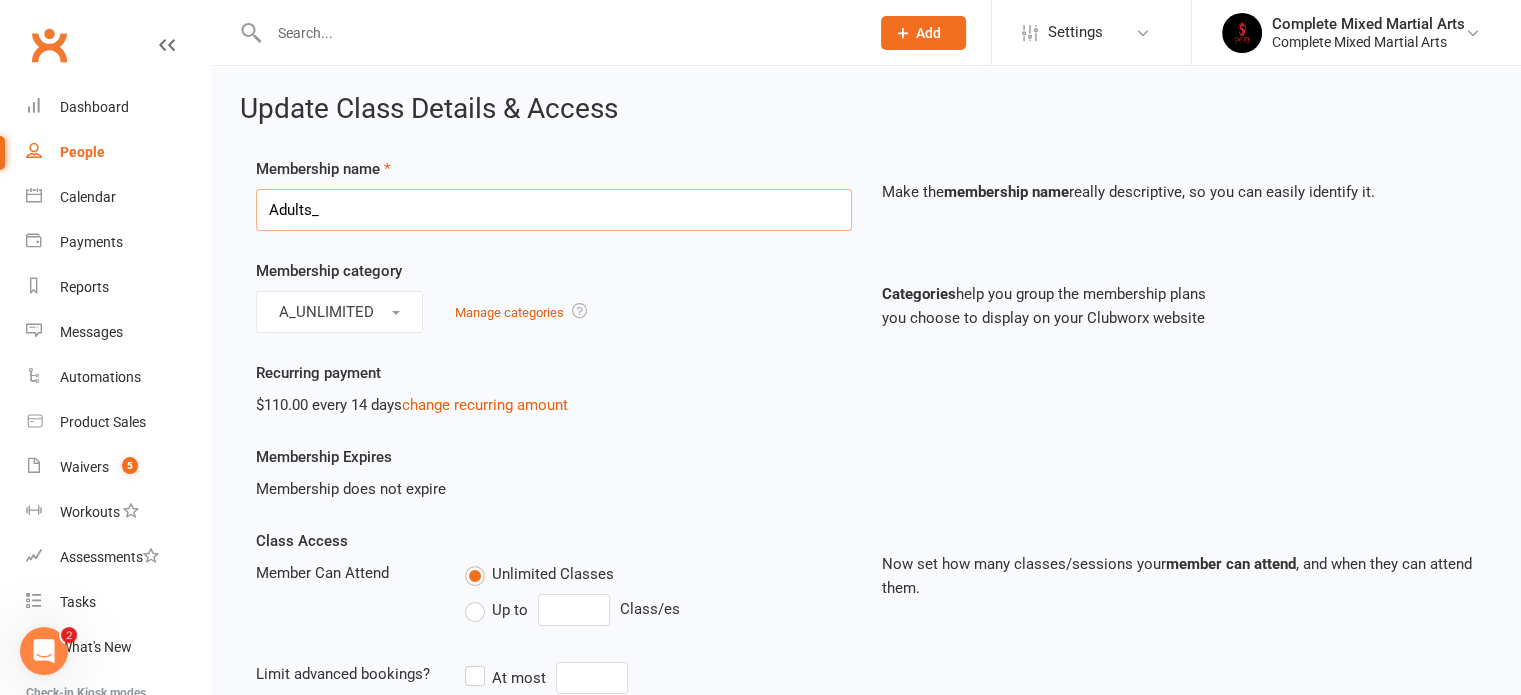 type on "Adults_02_$70" 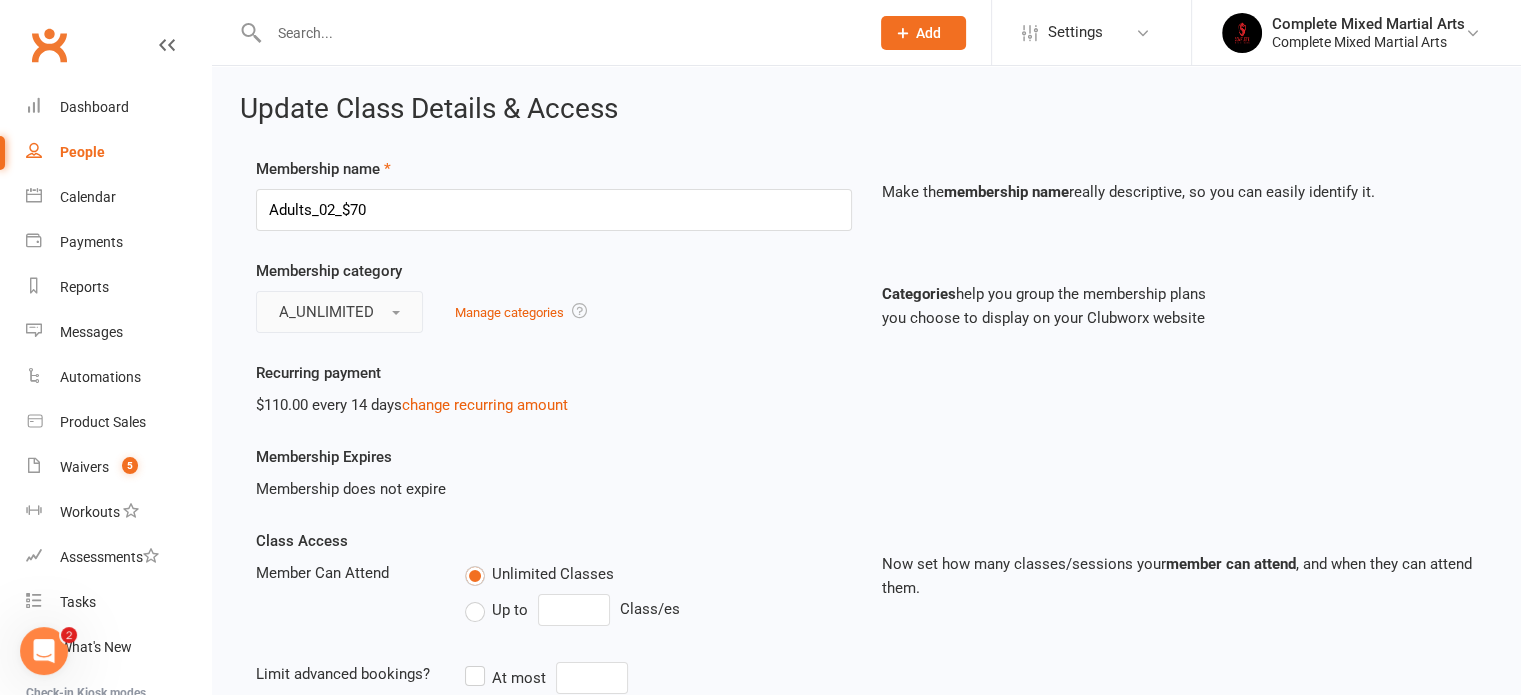 click on "A_UNLIMITED" at bounding box center (339, 312) 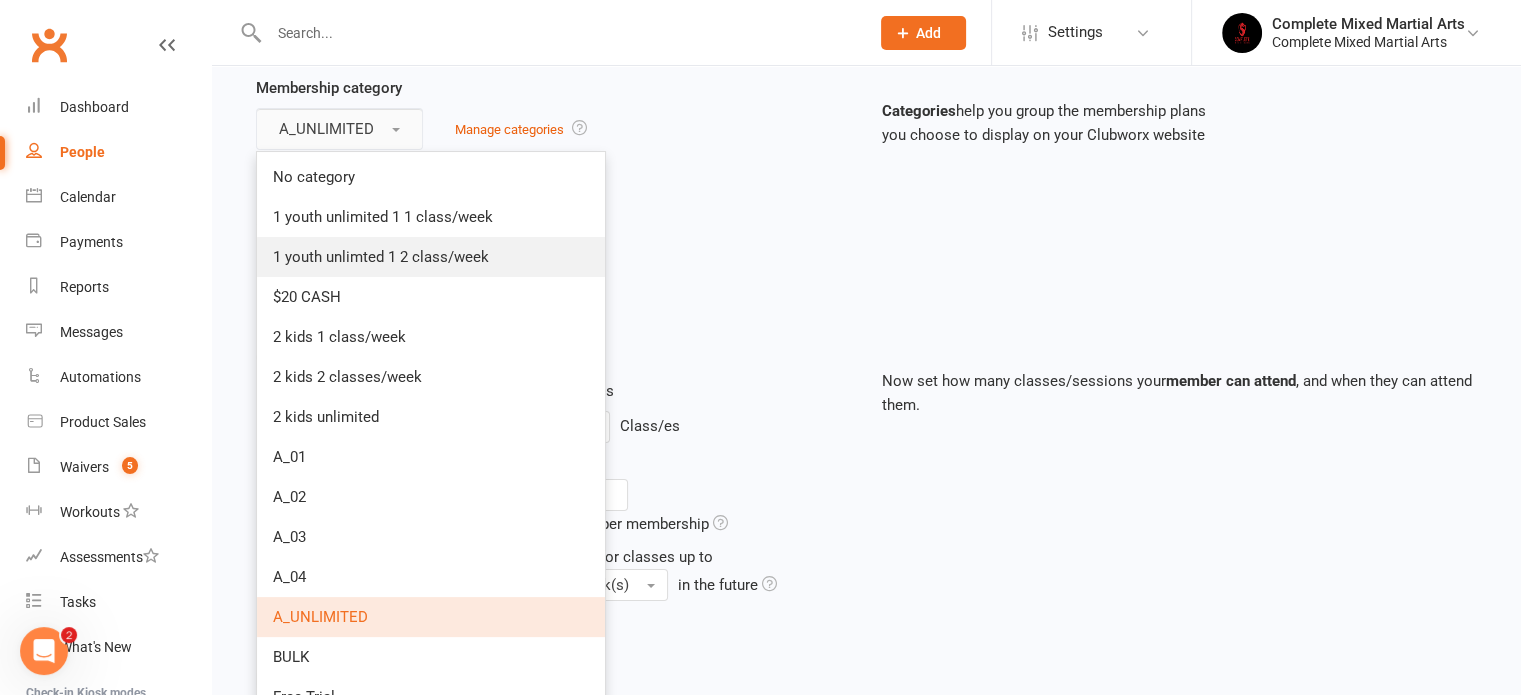scroll, scrollTop: 185, scrollLeft: 0, axis: vertical 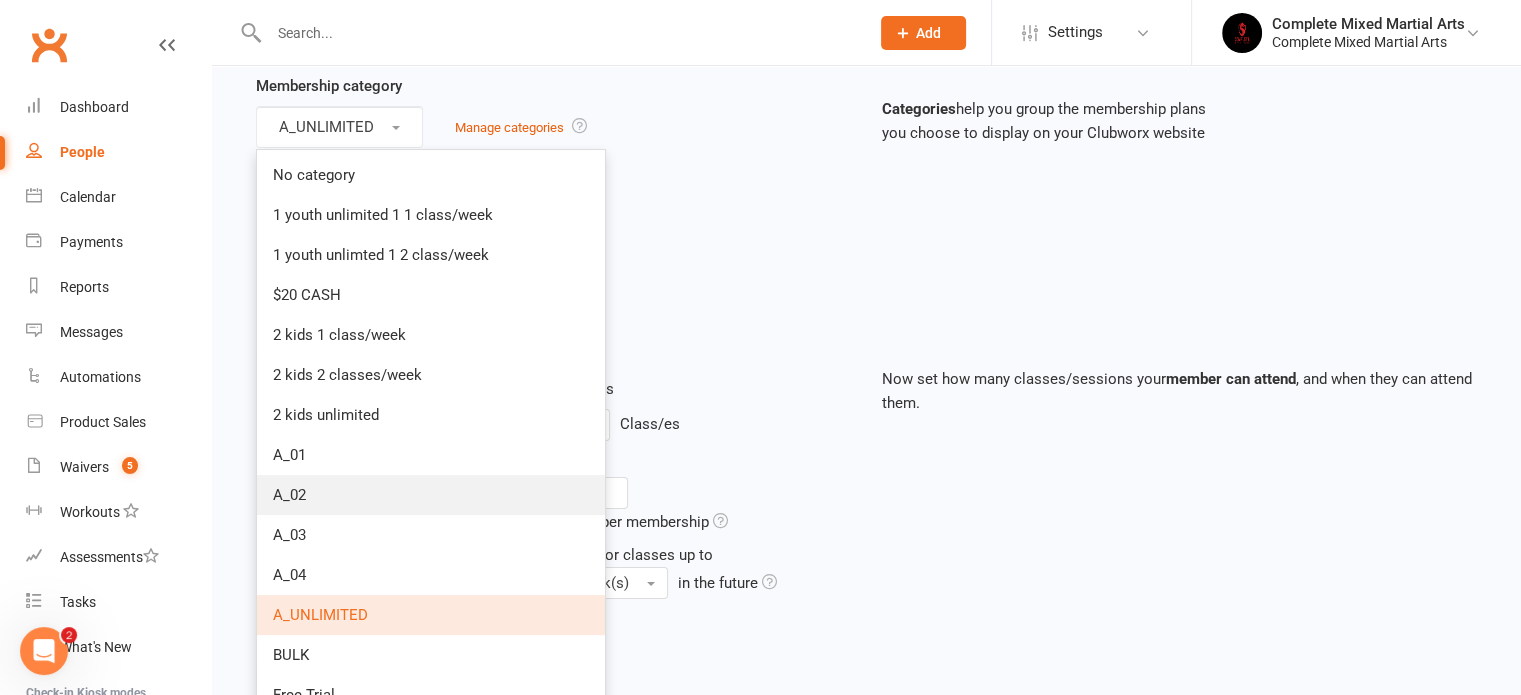 click on "A_02" at bounding box center (431, 495) 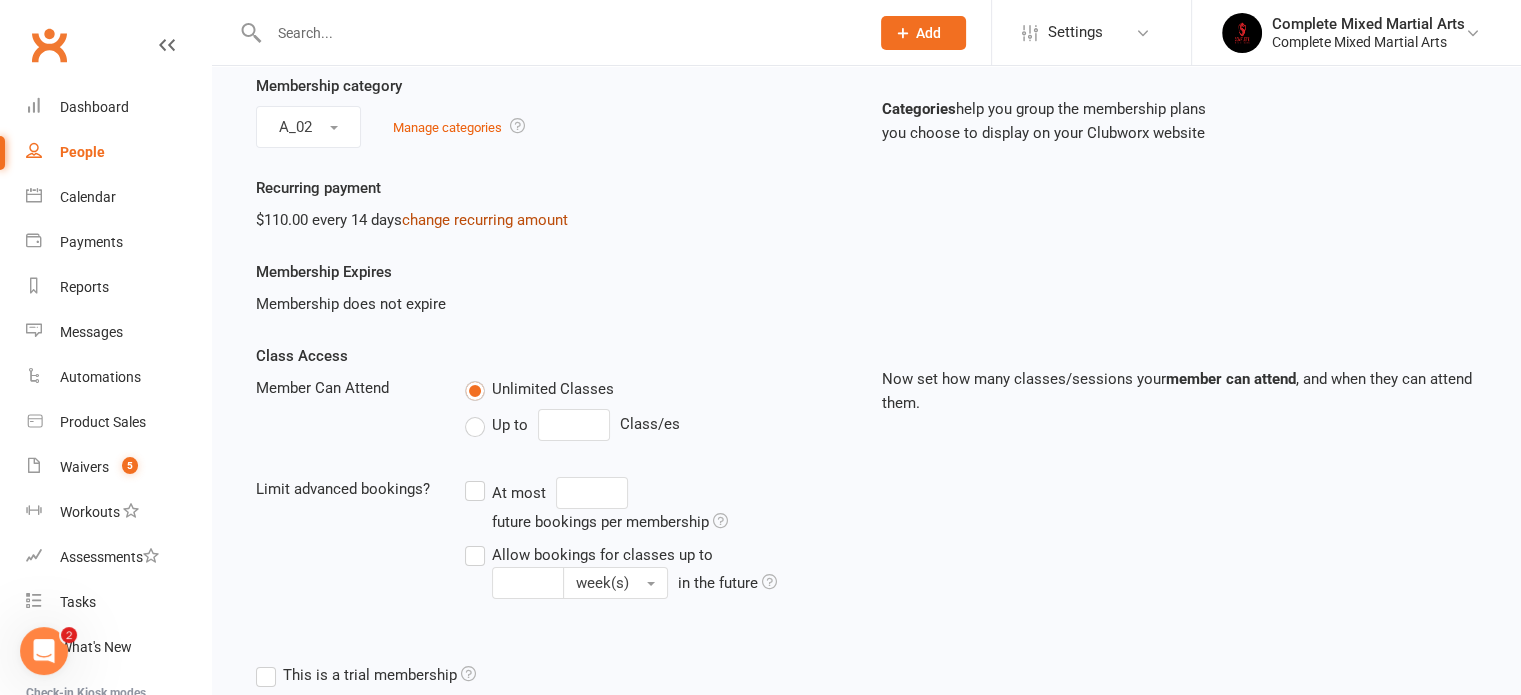 click on "change recurring amount" at bounding box center [485, 220] 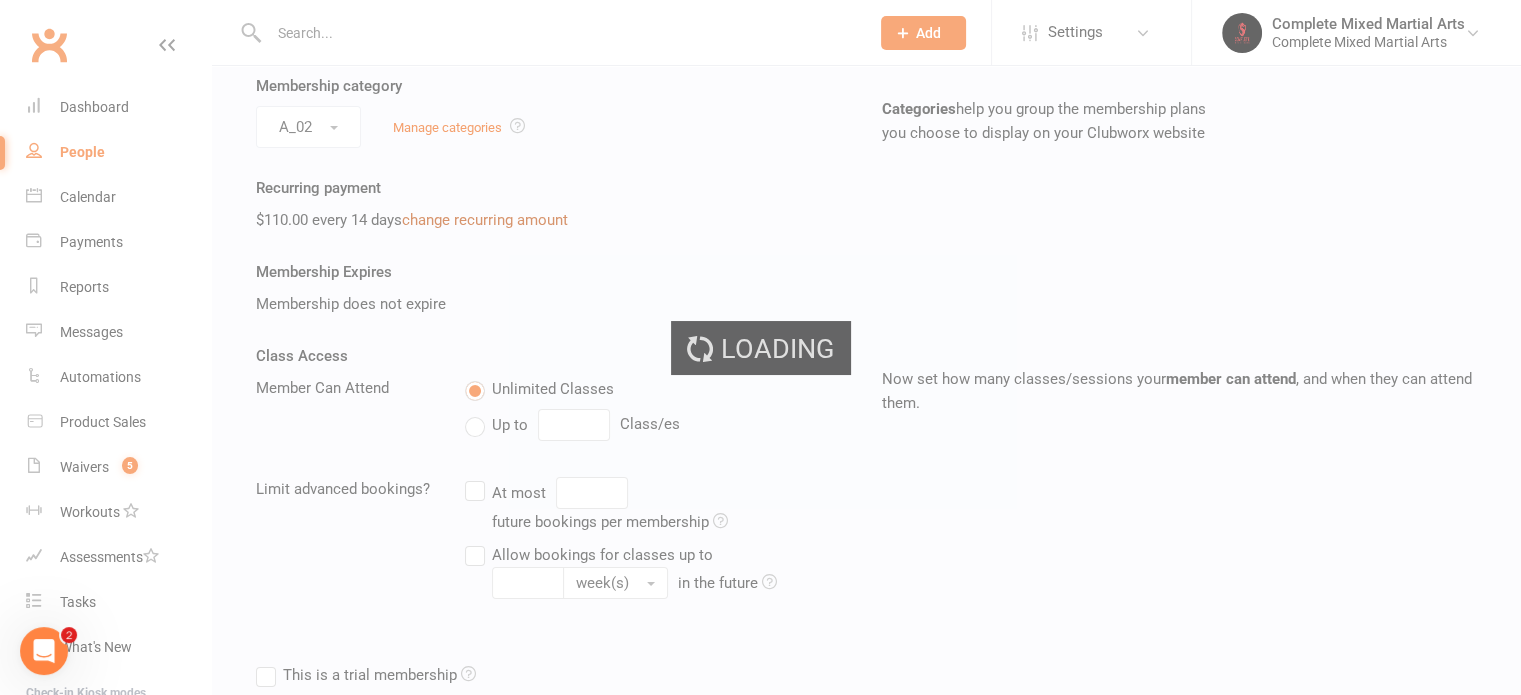 scroll, scrollTop: 0, scrollLeft: 0, axis: both 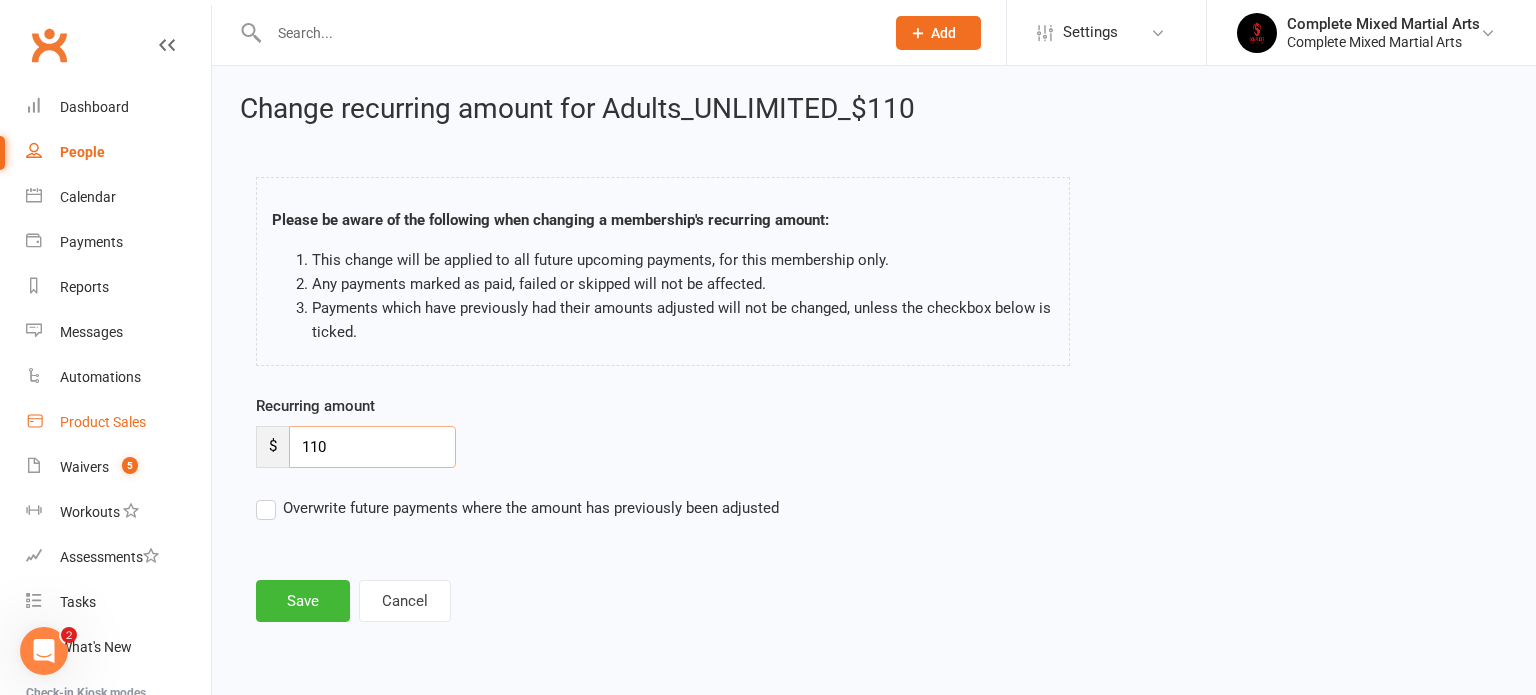 drag, startPoint x: 354, startPoint y: 448, endPoint x: 183, endPoint y: 426, distance: 172.4094 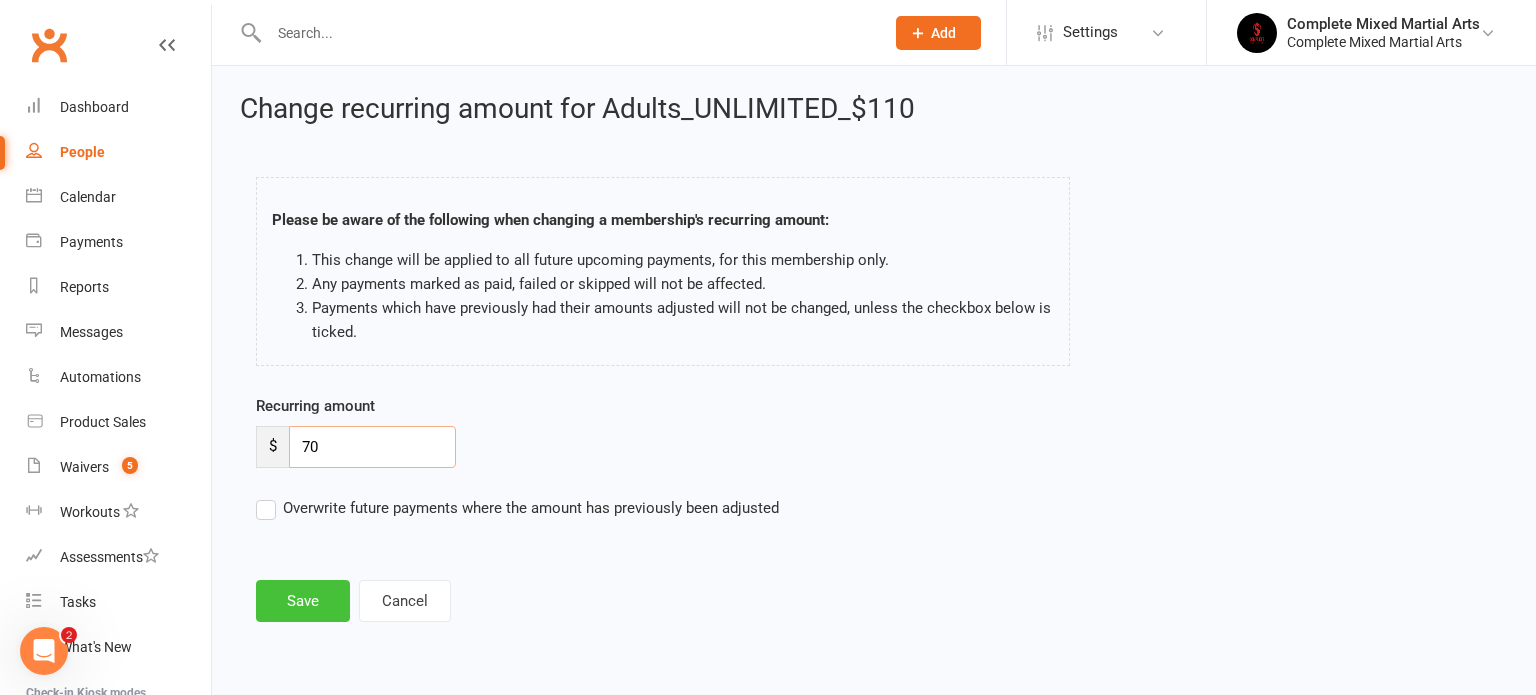 type on "70" 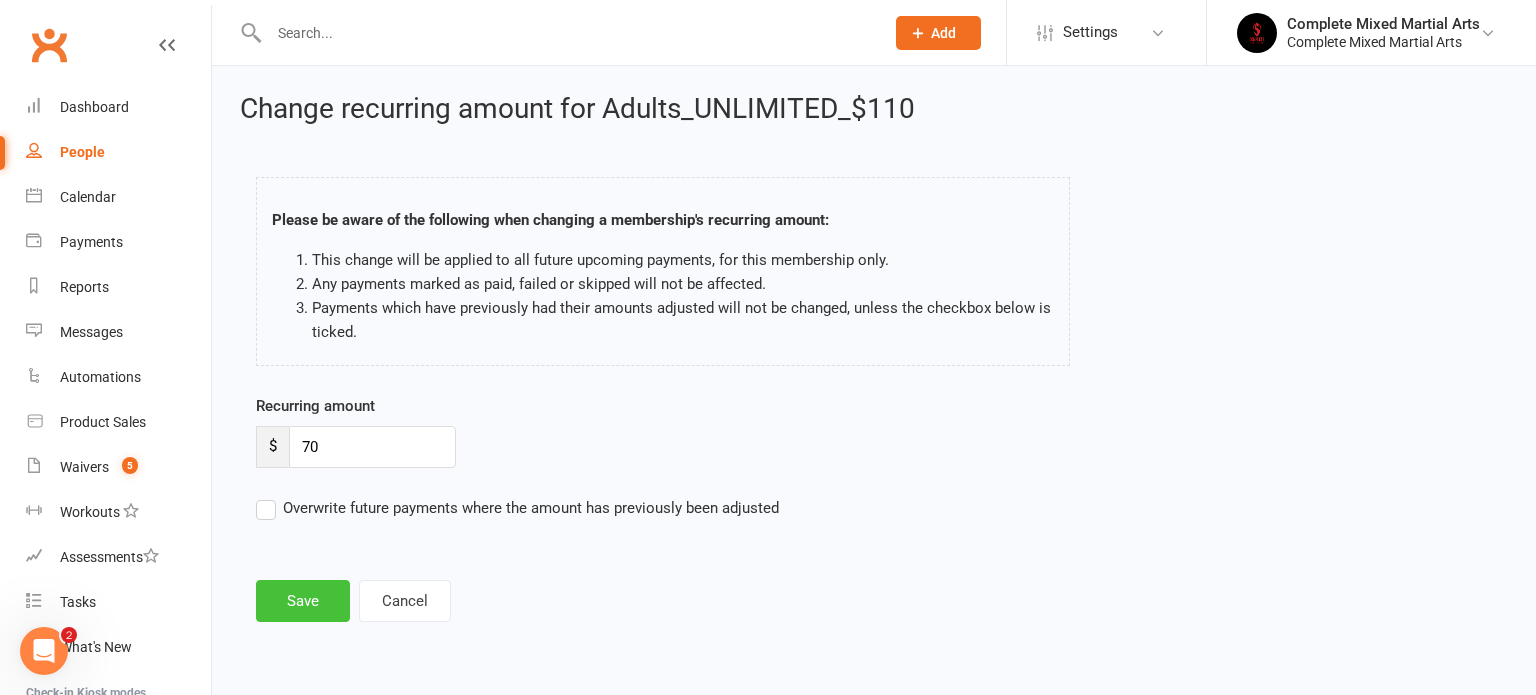 click on "Save" at bounding box center [303, 601] 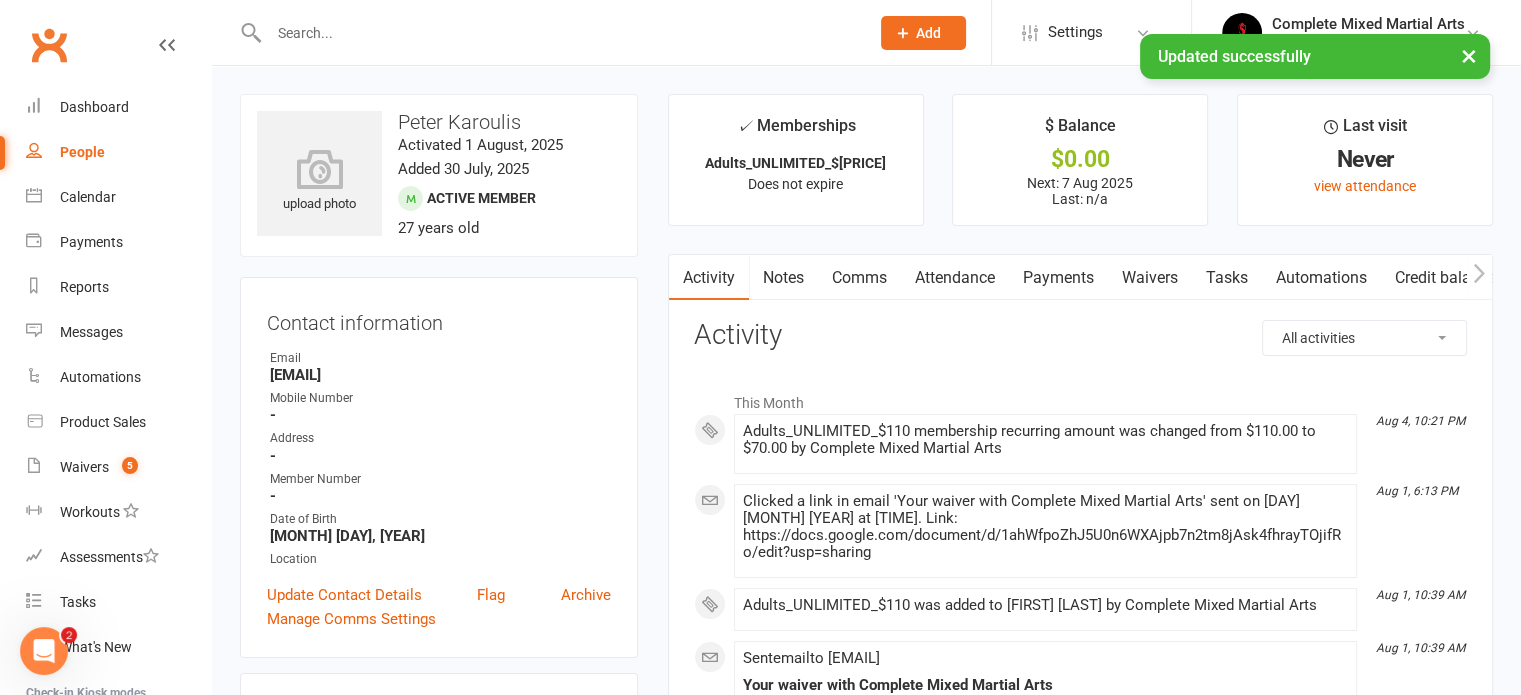 click on "Payments" at bounding box center [1058, 278] 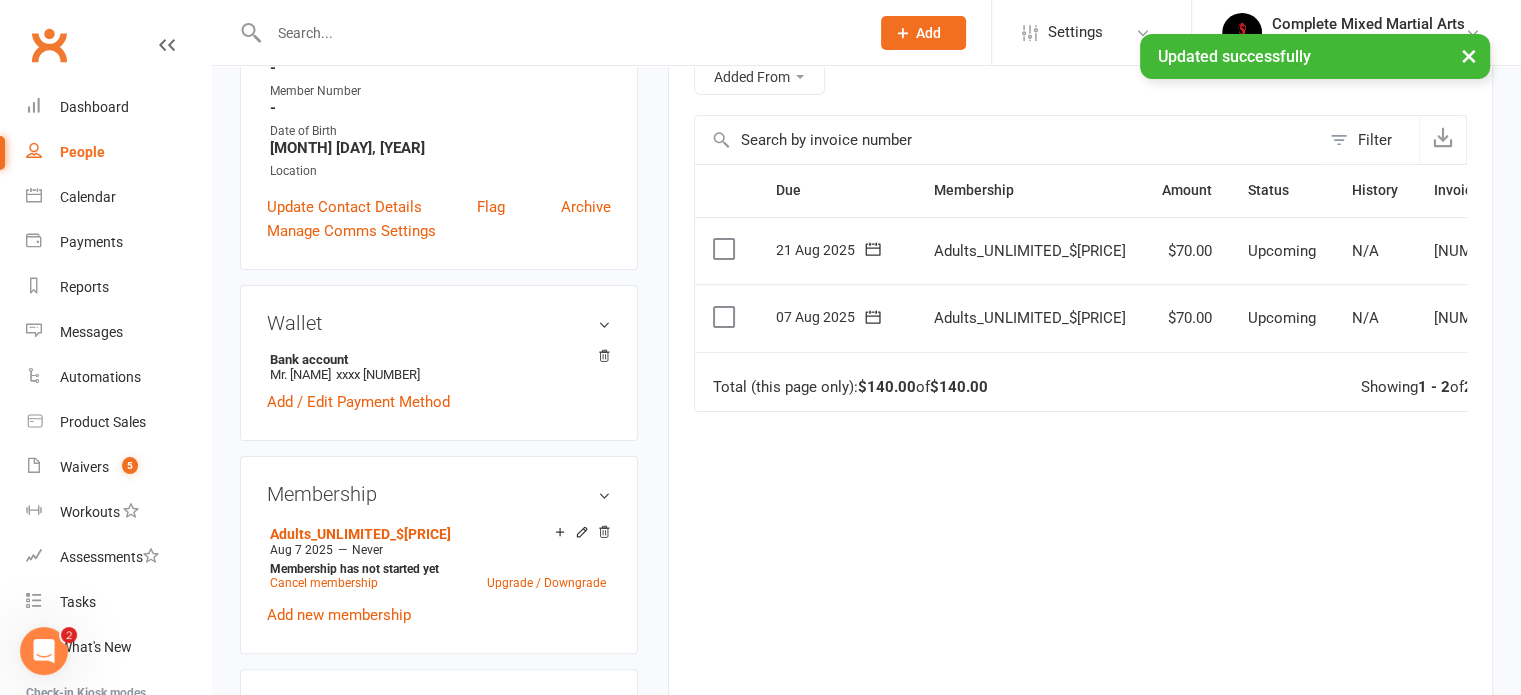 scroll, scrollTop: 388, scrollLeft: 0, axis: vertical 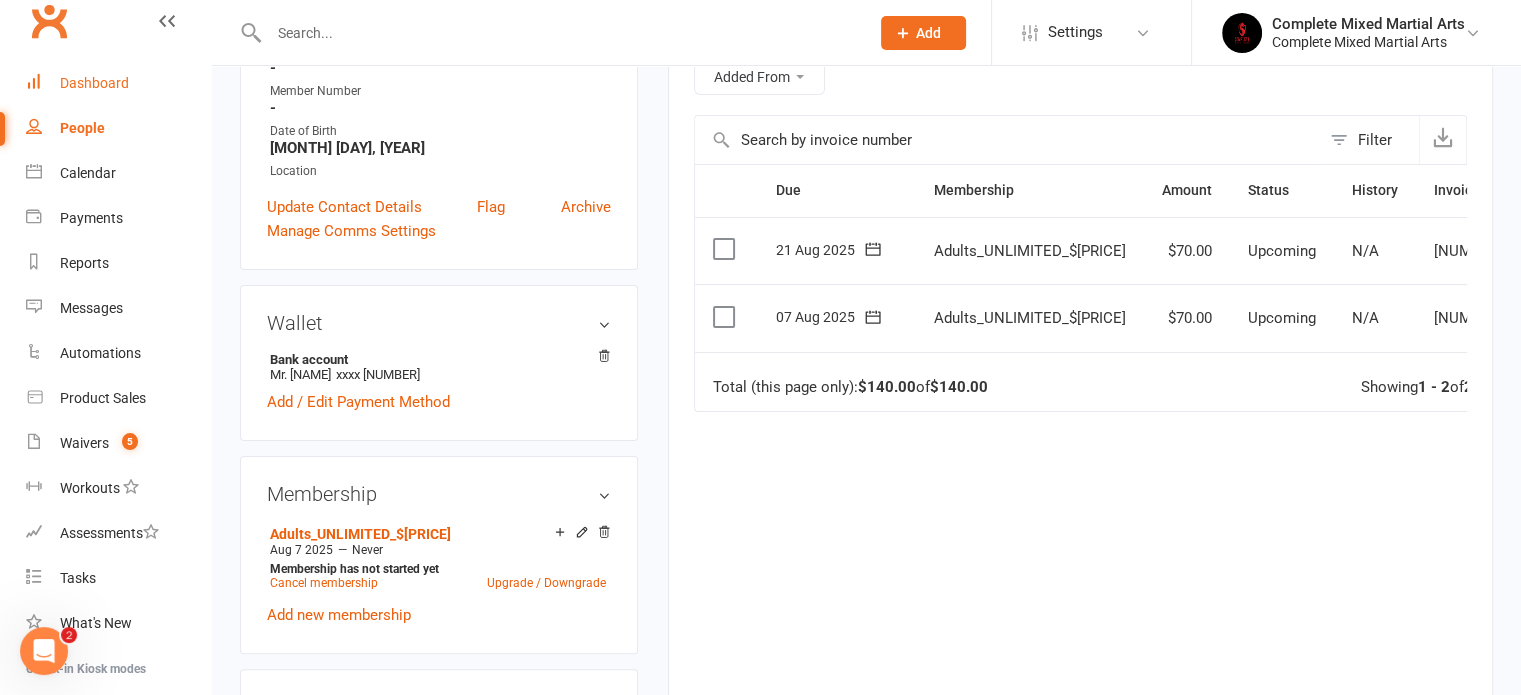 click on "Dashboard" at bounding box center (94, 83) 